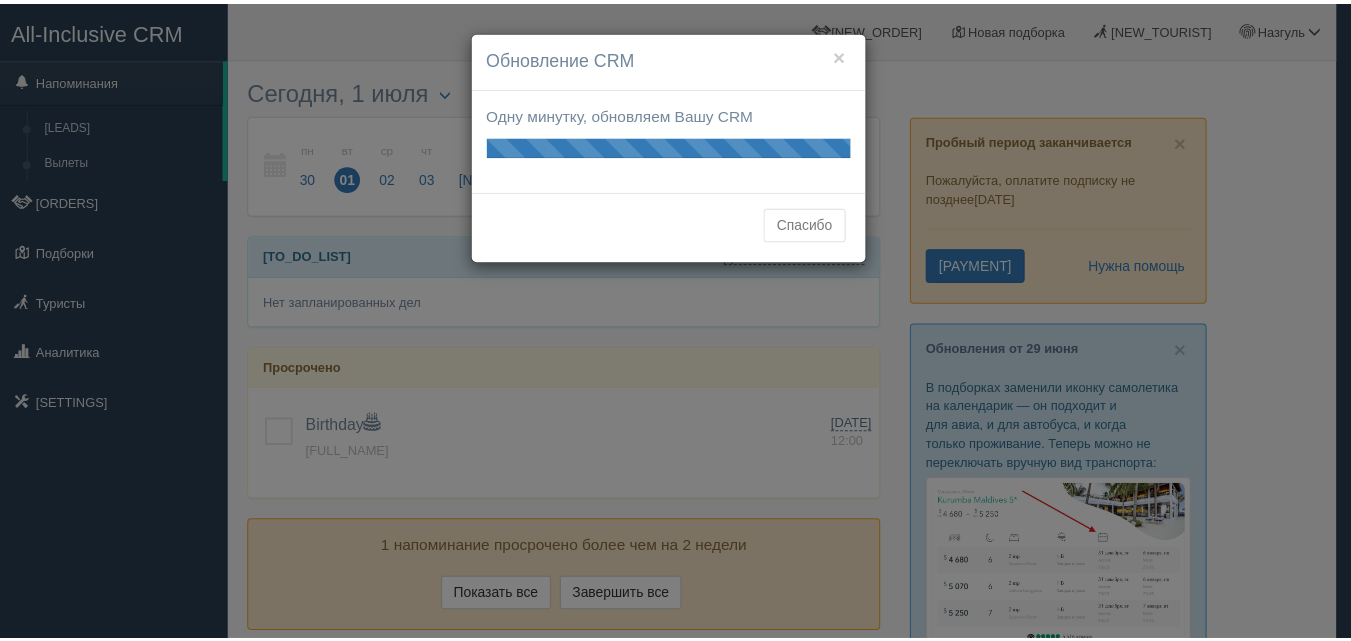 scroll, scrollTop: 0, scrollLeft: 0, axis: both 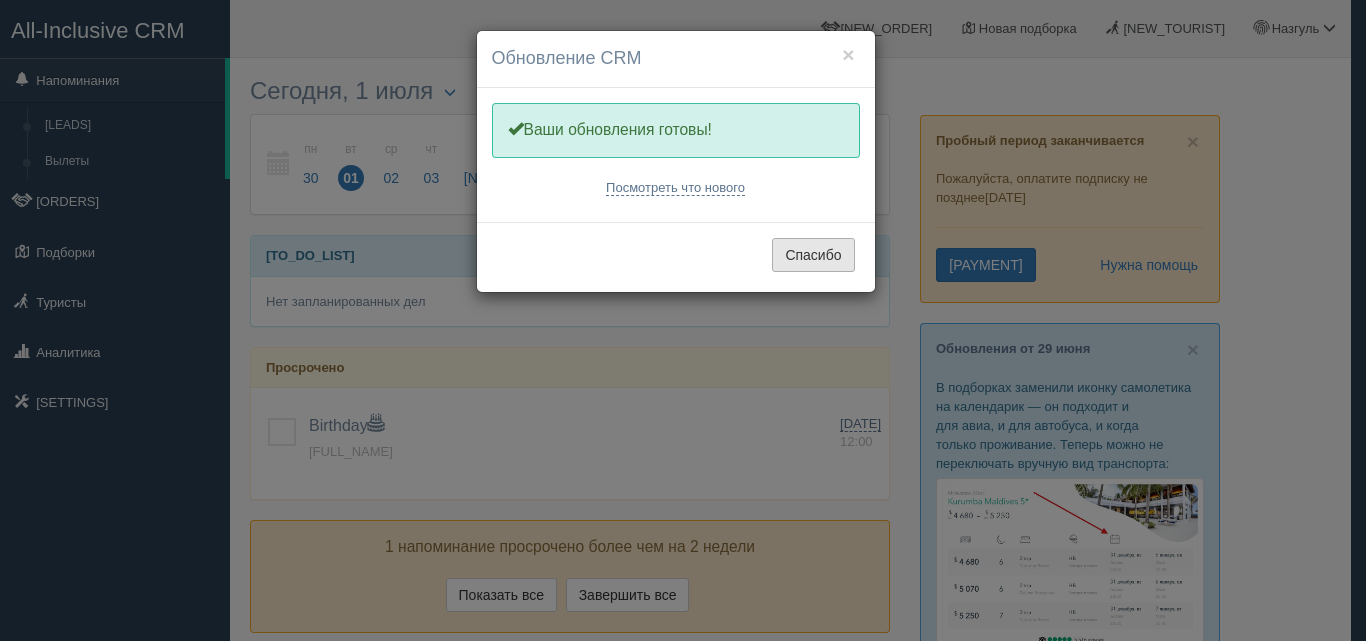 click on "Спасибо" at bounding box center (813, 255) 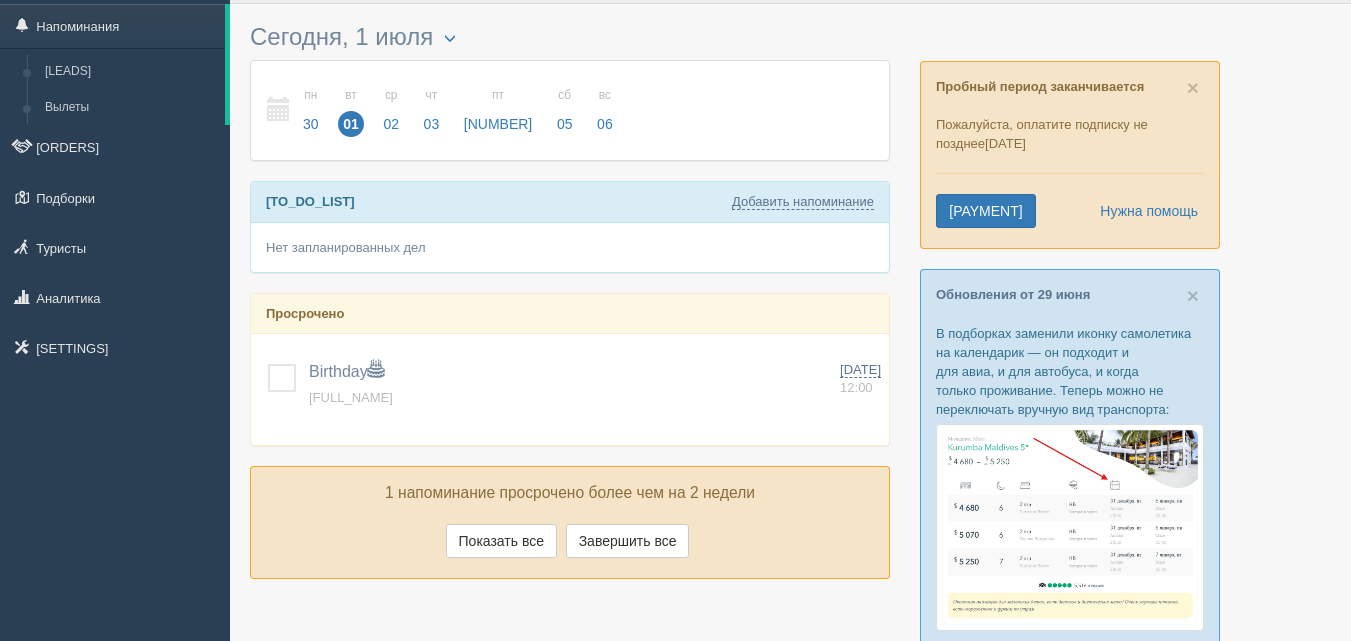 scroll, scrollTop: 100, scrollLeft: 0, axis: vertical 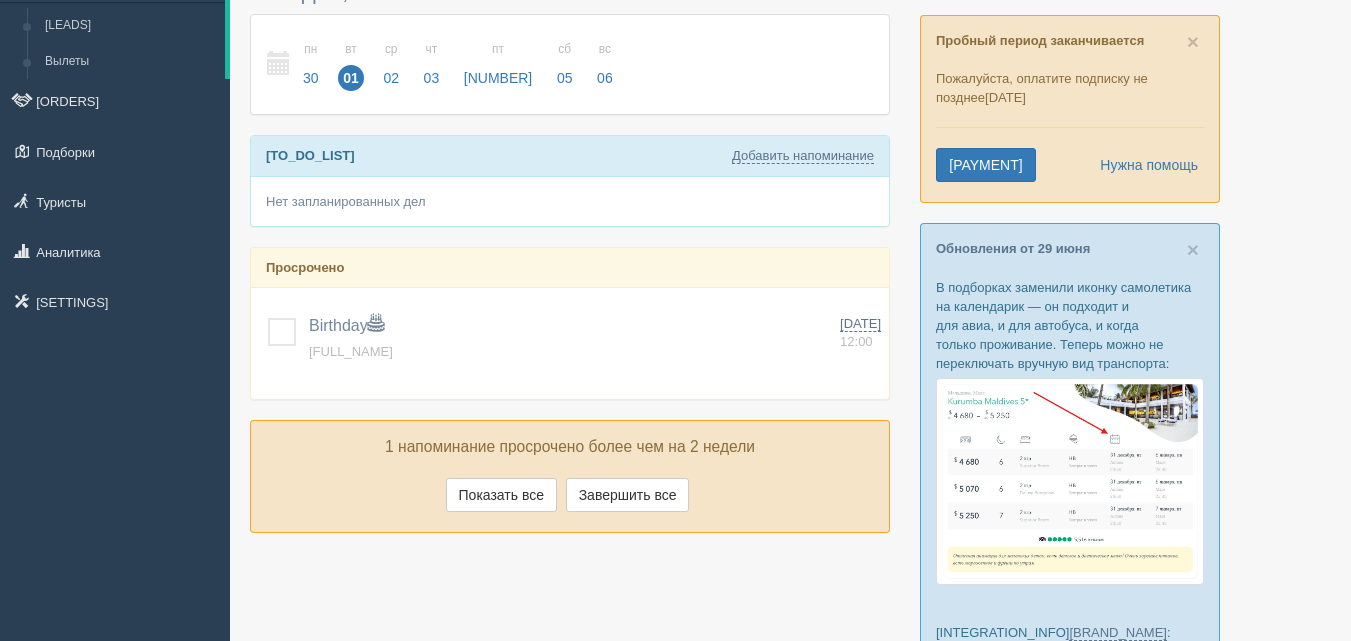 drag, startPoint x: 1185, startPoint y: 47, endPoint x: 1171, endPoint y: 52, distance: 14.866069 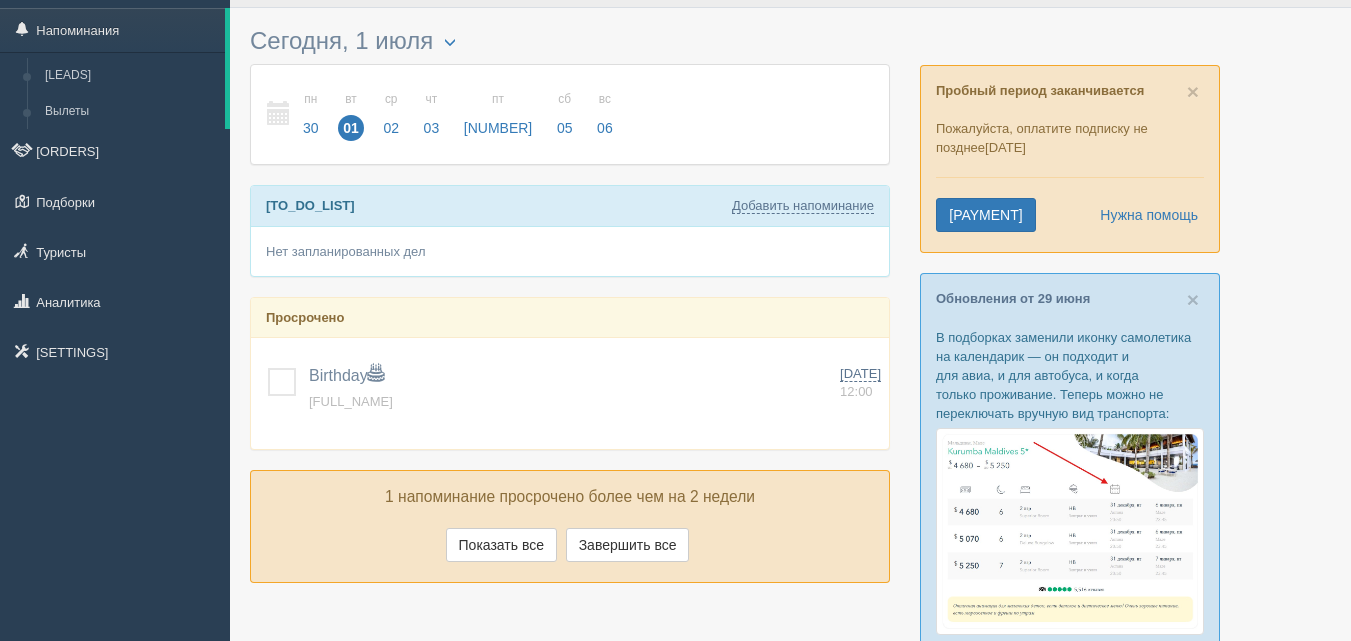 scroll, scrollTop: 0, scrollLeft: 0, axis: both 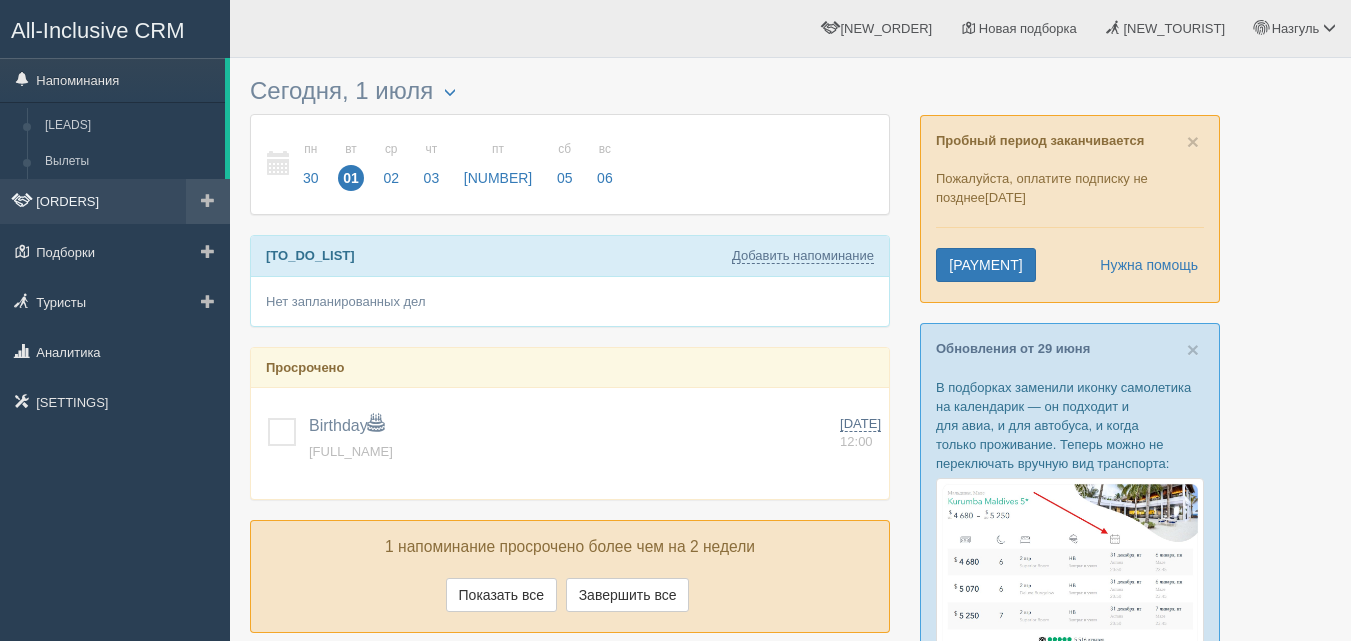 click on "[ORDERS]" at bounding box center [115, 201] 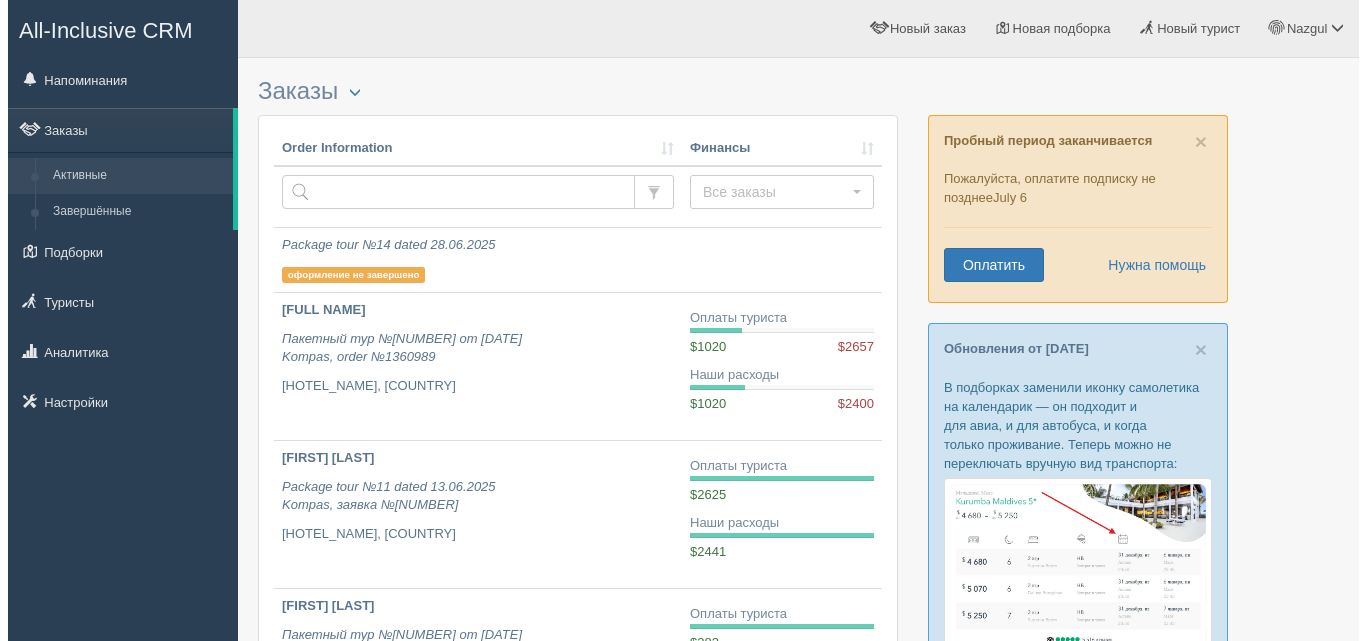 scroll, scrollTop: 0, scrollLeft: 0, axis: both 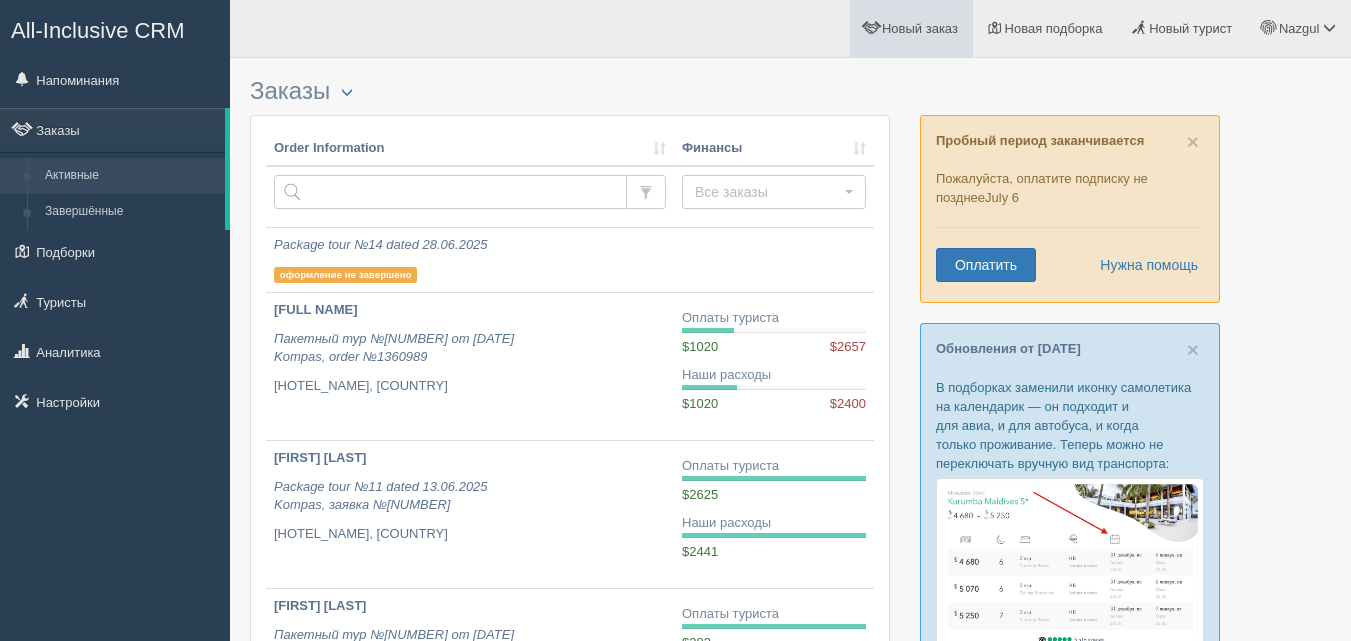 click on "[NEW_ORDER]" at bounding box center [920, 28] 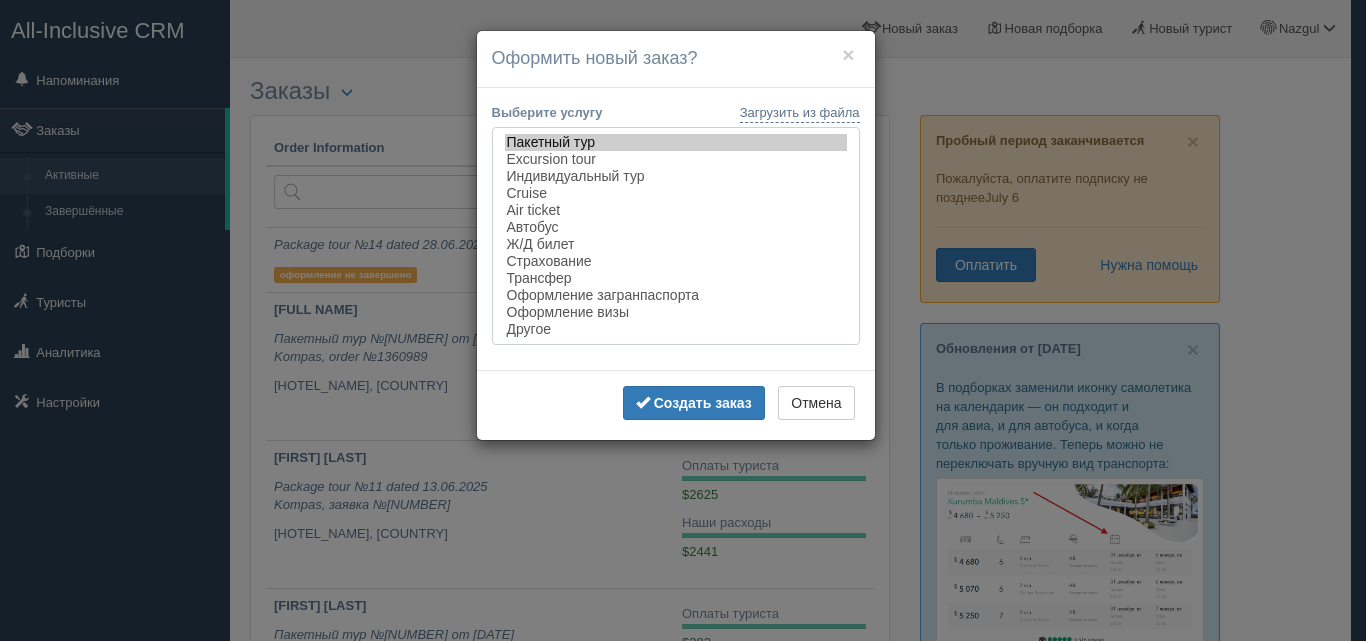 click on "[TOUR_TYPE]" at bounding box center [676, 142] 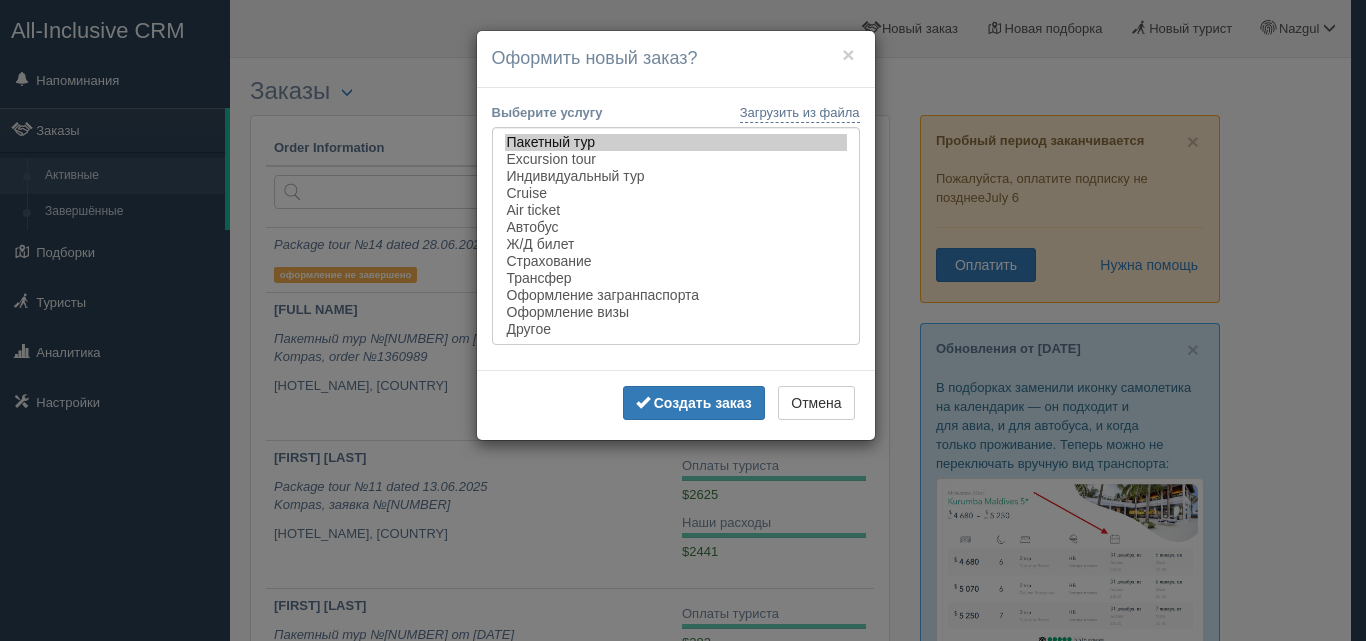 click on "×
Оформить новый заказ?
Загрузить из файла
Выберите услугу
Пакетный тур
Экскурсионный тур
Индивидуальный тур
×" at bounding box center (683, 320) 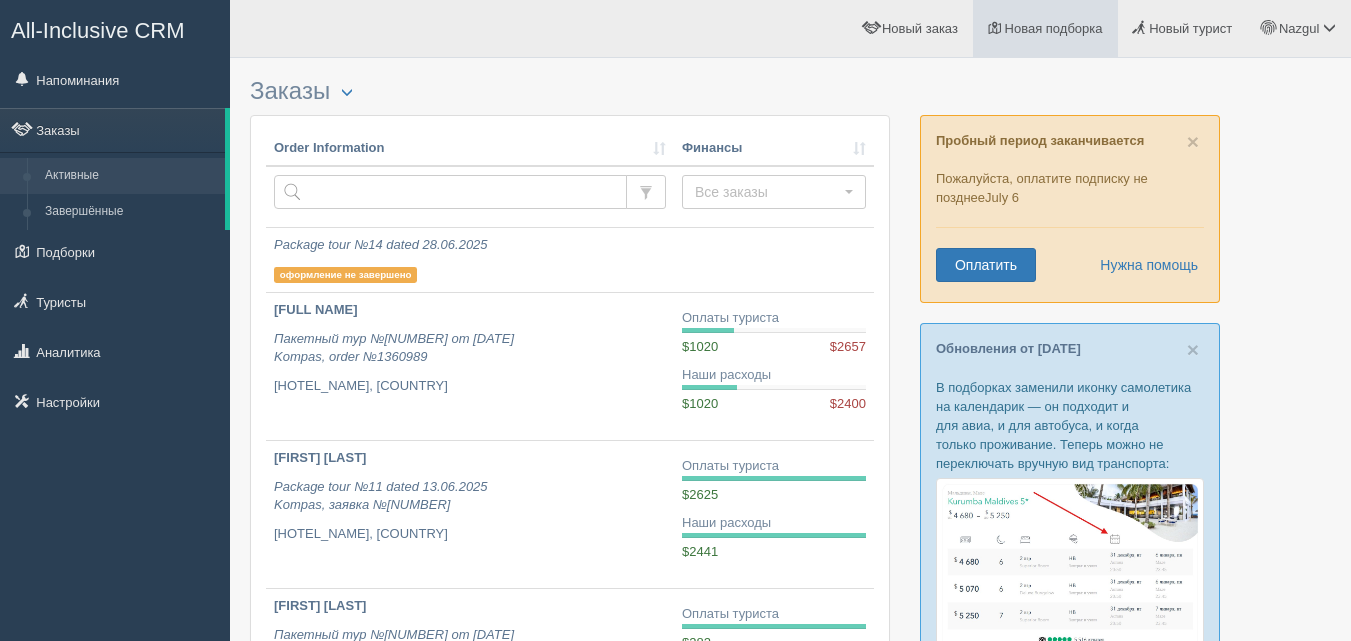 click on "Новая подборка" at bounding box center (1054, 28) 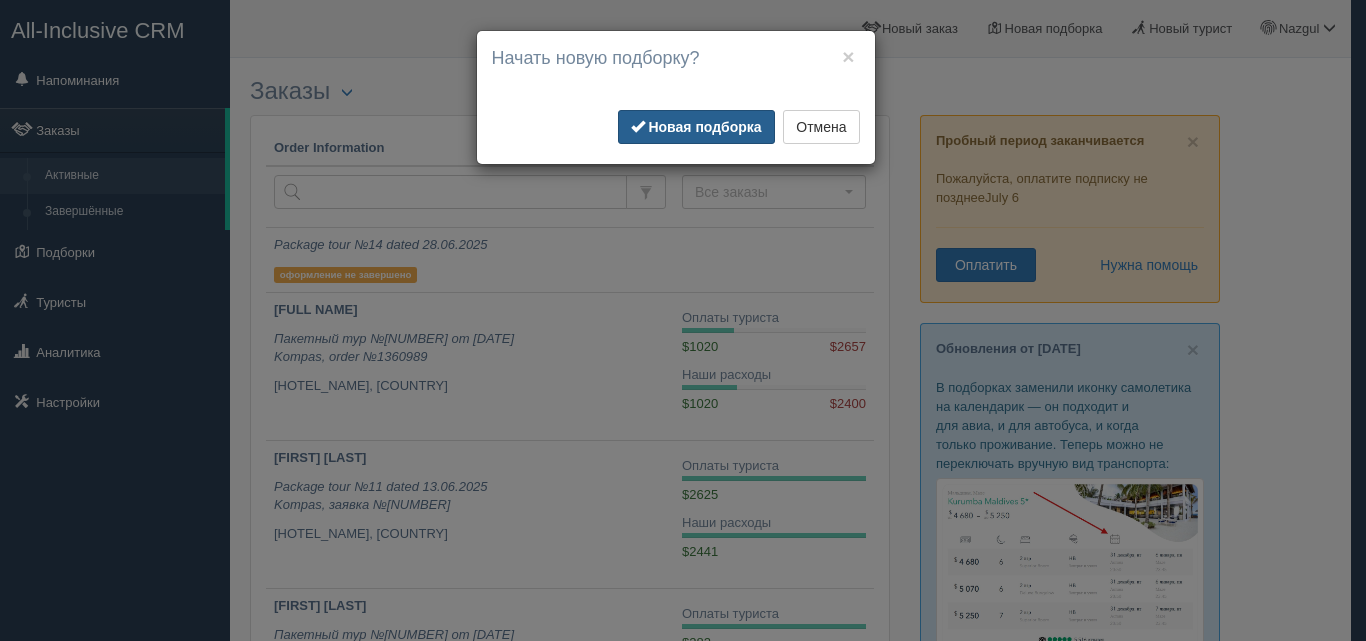 click on "Новая подборка" at bounding box center (704, 127) 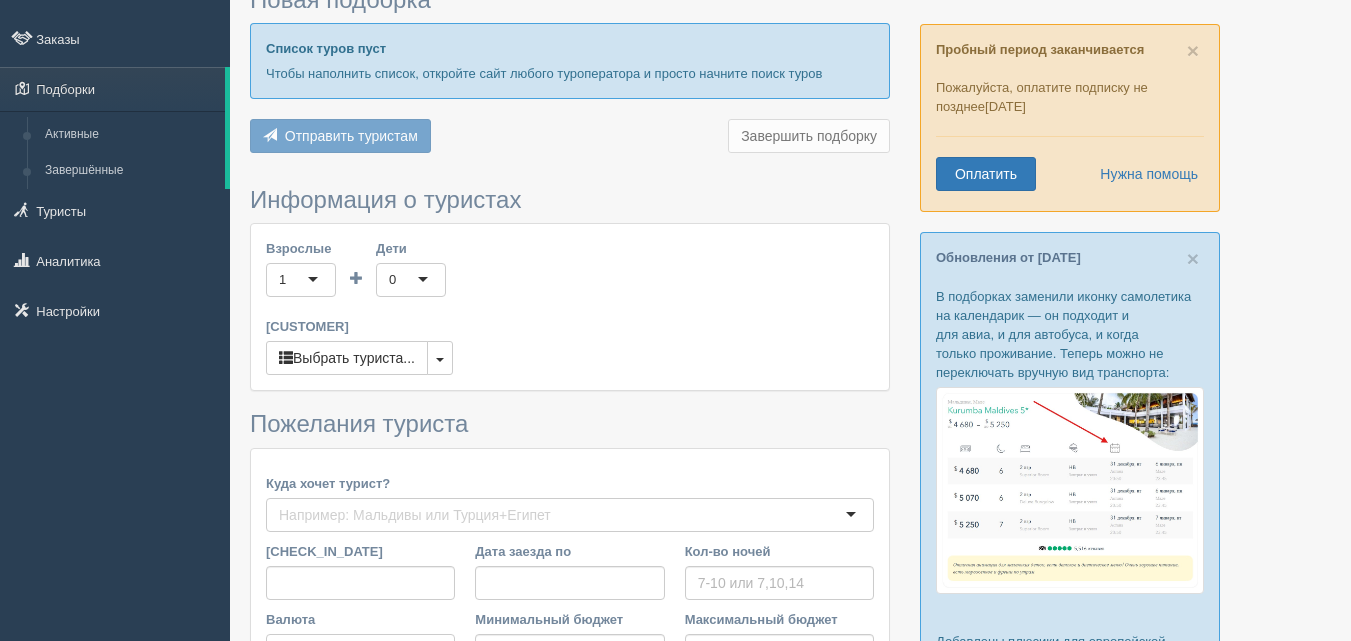 scroll, scrollTop: 0, scrollLeft: 0, axis: both 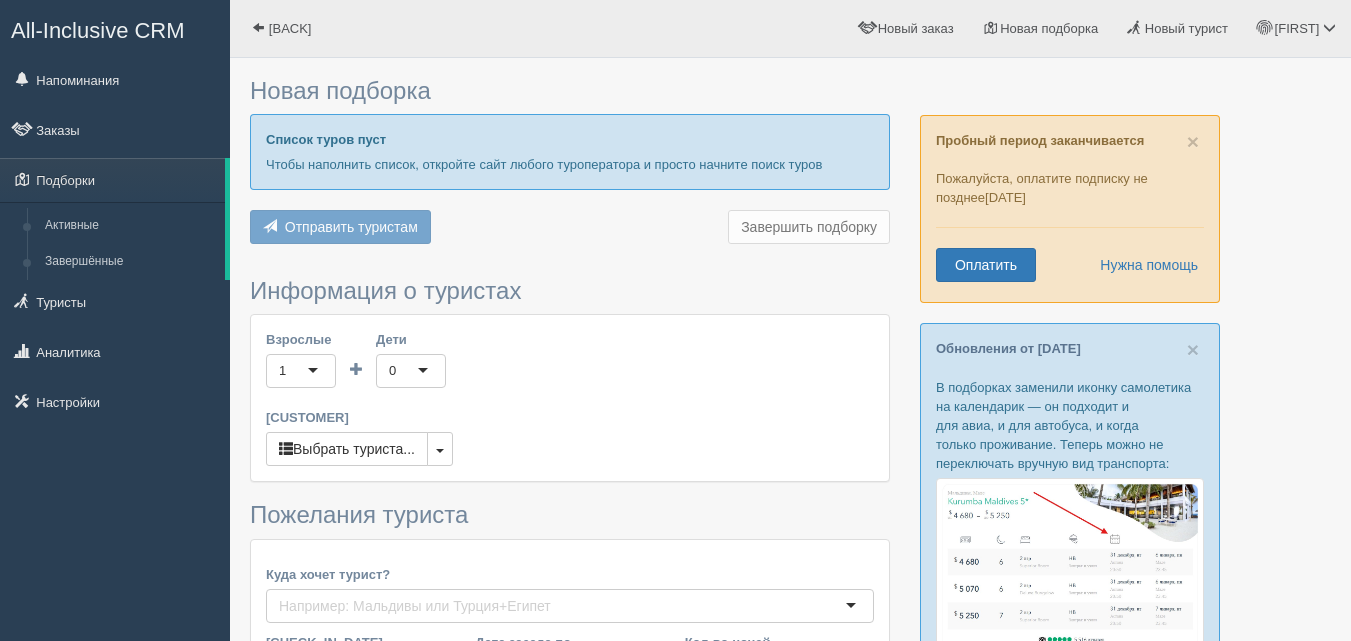 click on "All-Inclusive CRM" at bounding box center (98, 30) 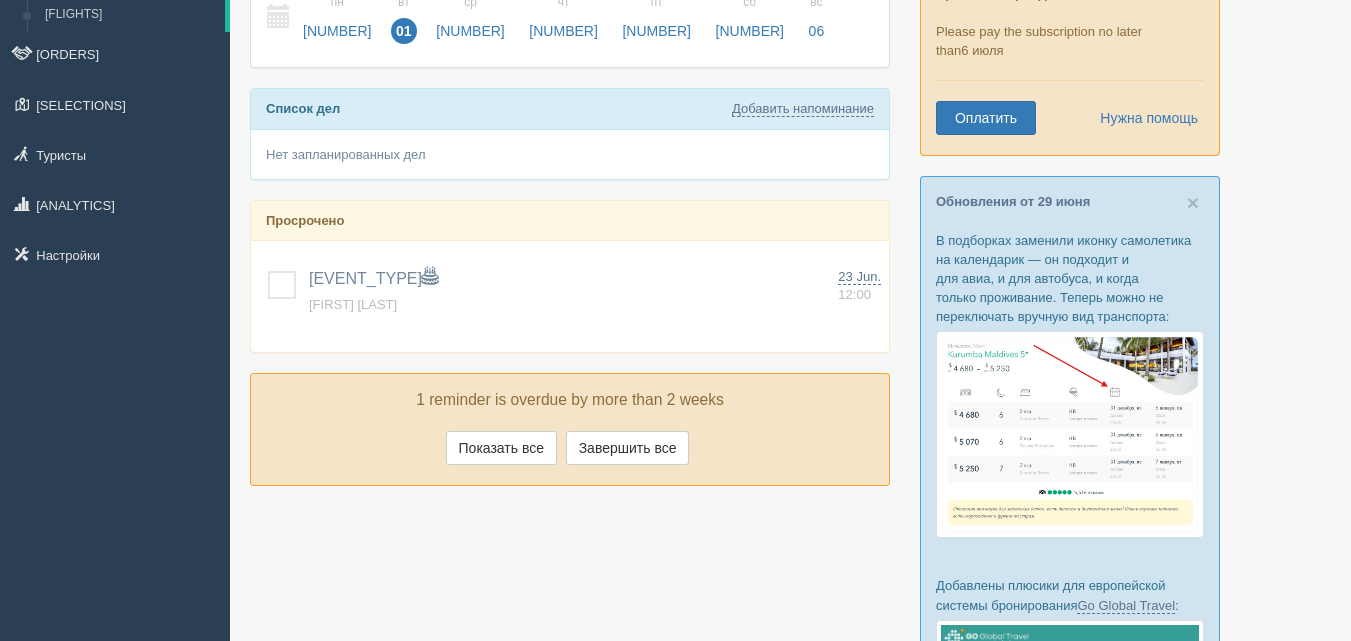 scroll, scrollTop: 0, scrollLeft: 0, axis: both 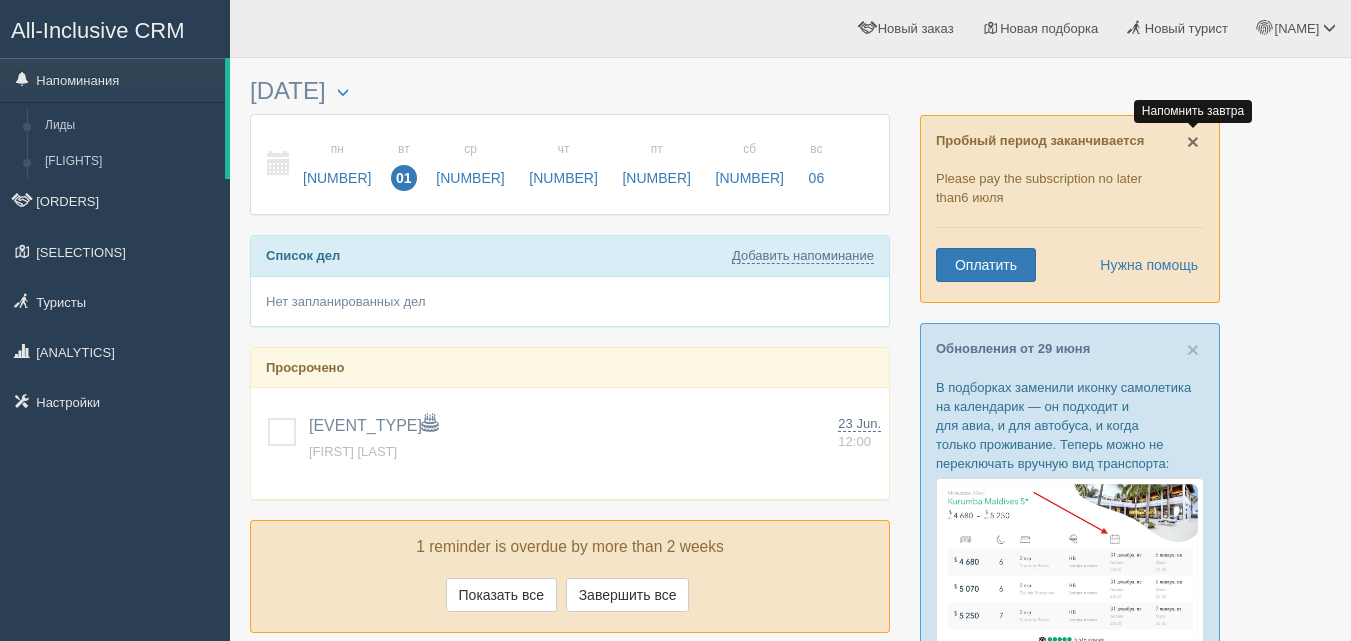 click on "×" at bounding box center (1193, 141) 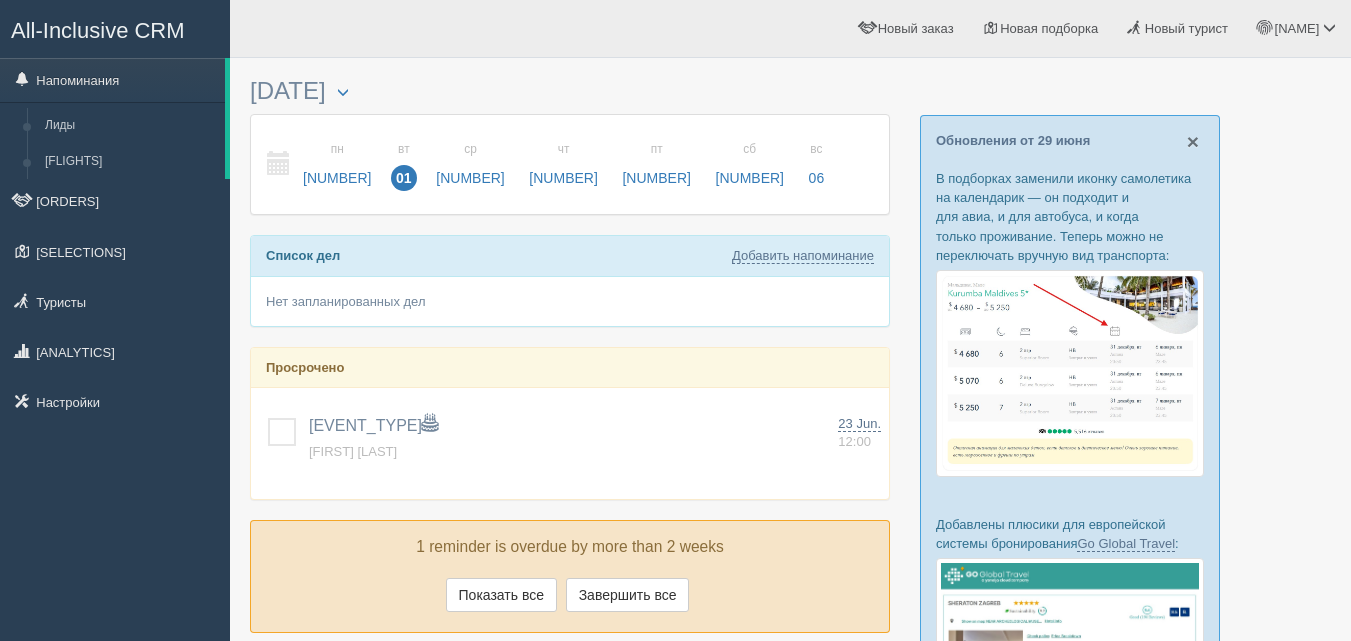 click on "×" at bounding box center [1193, 141] 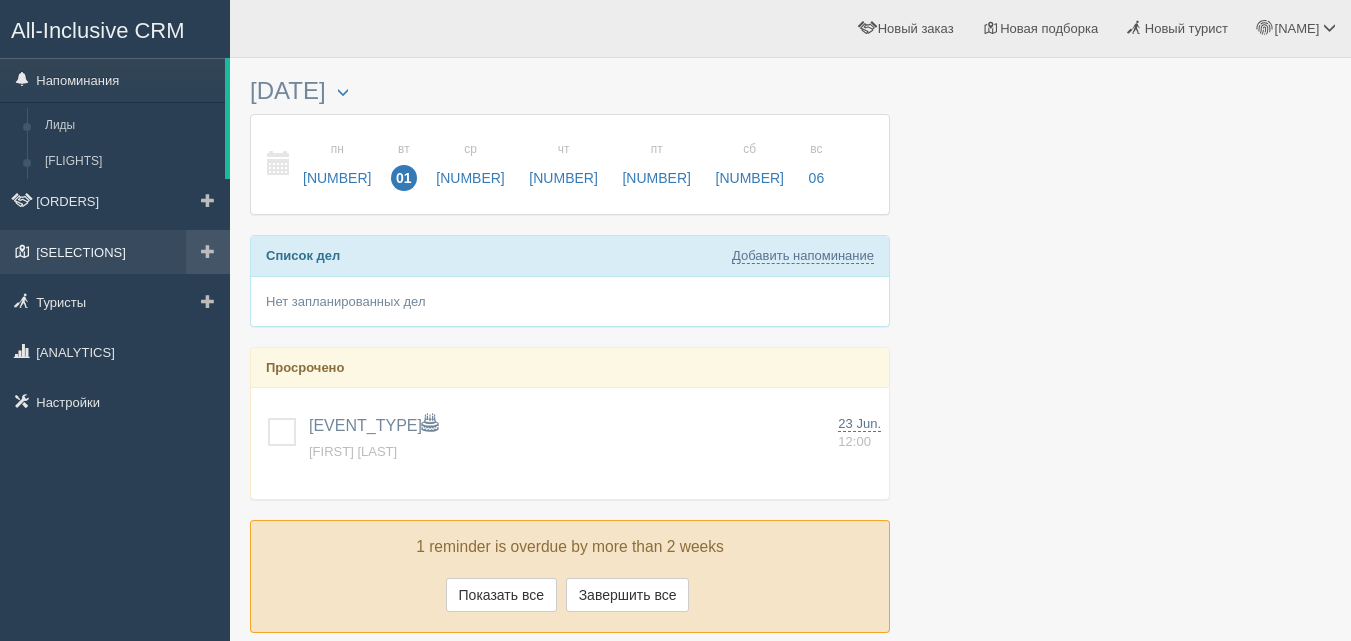 click on "Подборки" at bounding box center (115, 252) 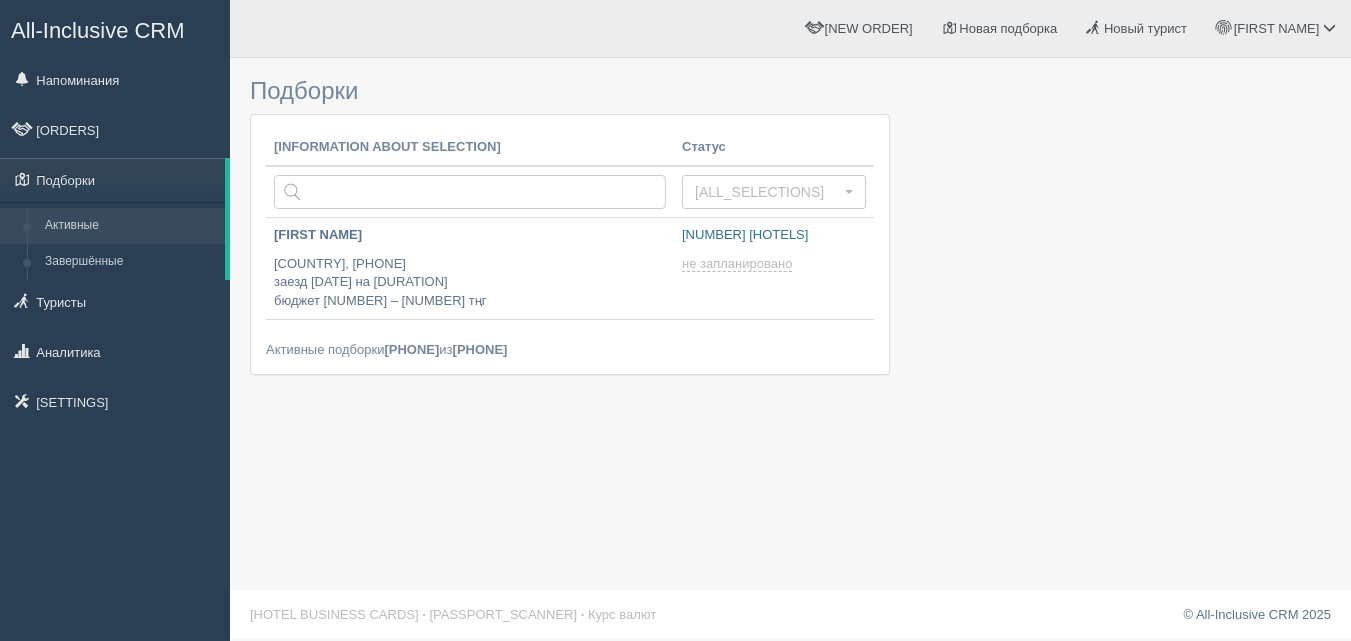 scroll, scrollTop: 0, scrollLeft: 0, axis: both 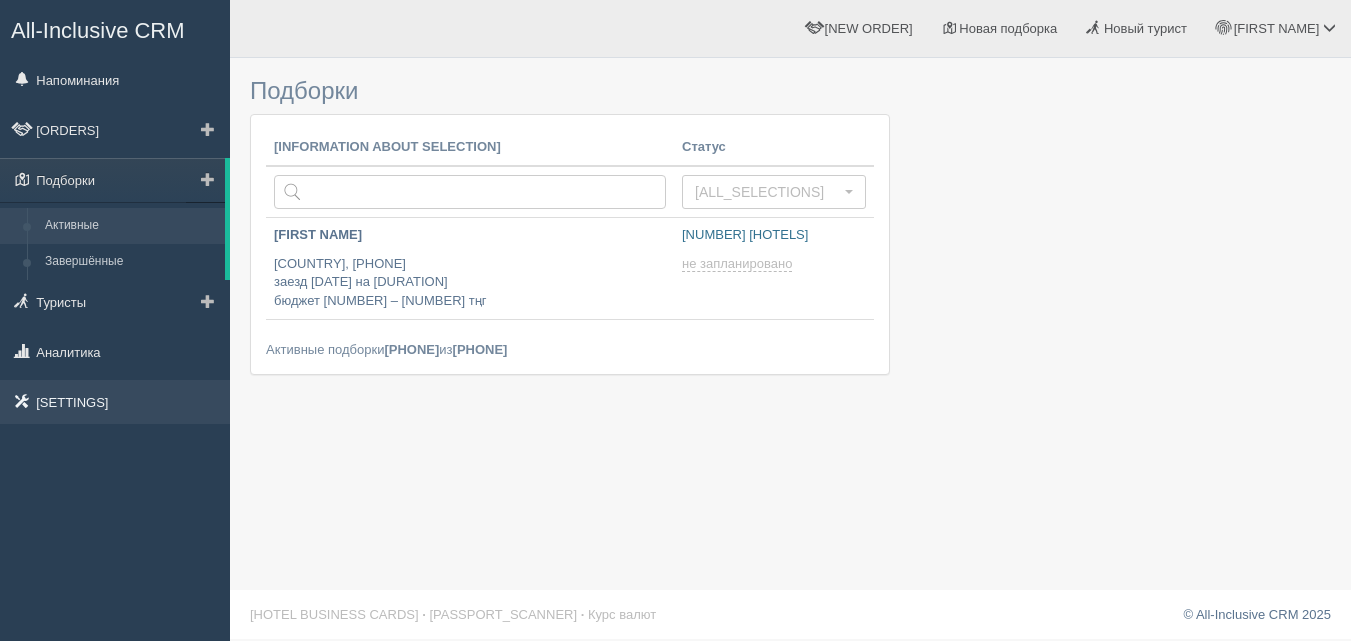 click on "[SETTINGS]" at bounding box center (115, 402) 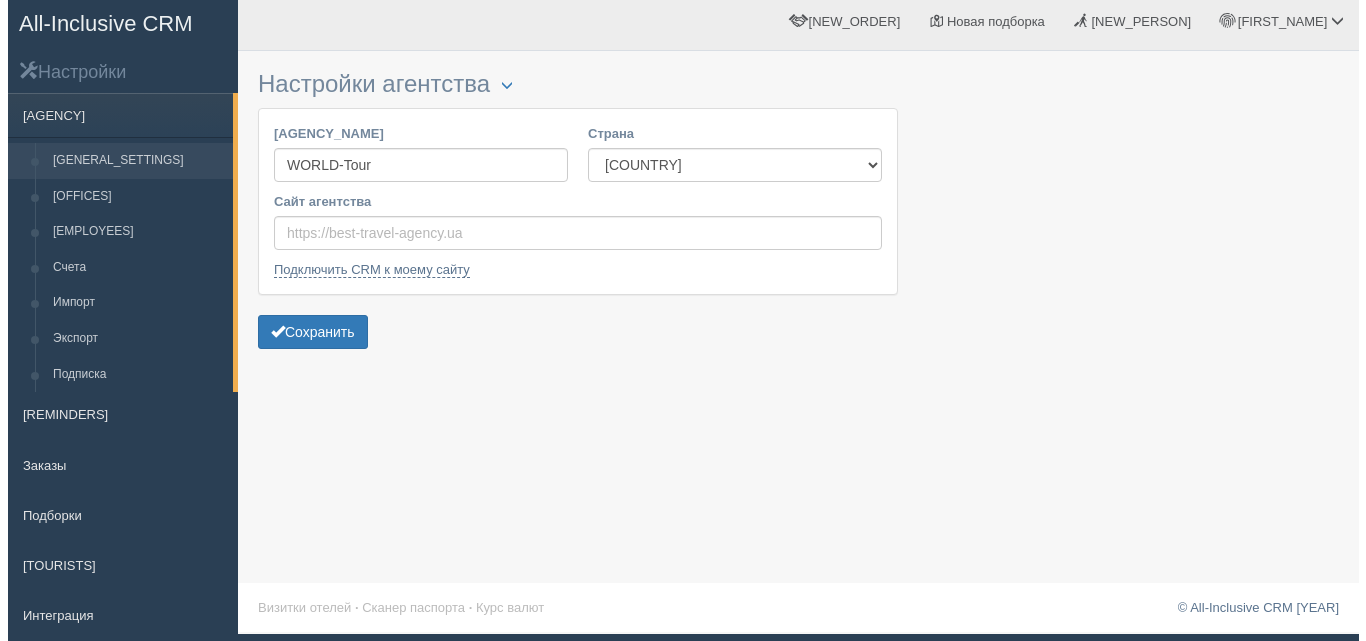 scroll, scrollTop: 0, scrollLeft: 0, axis: both 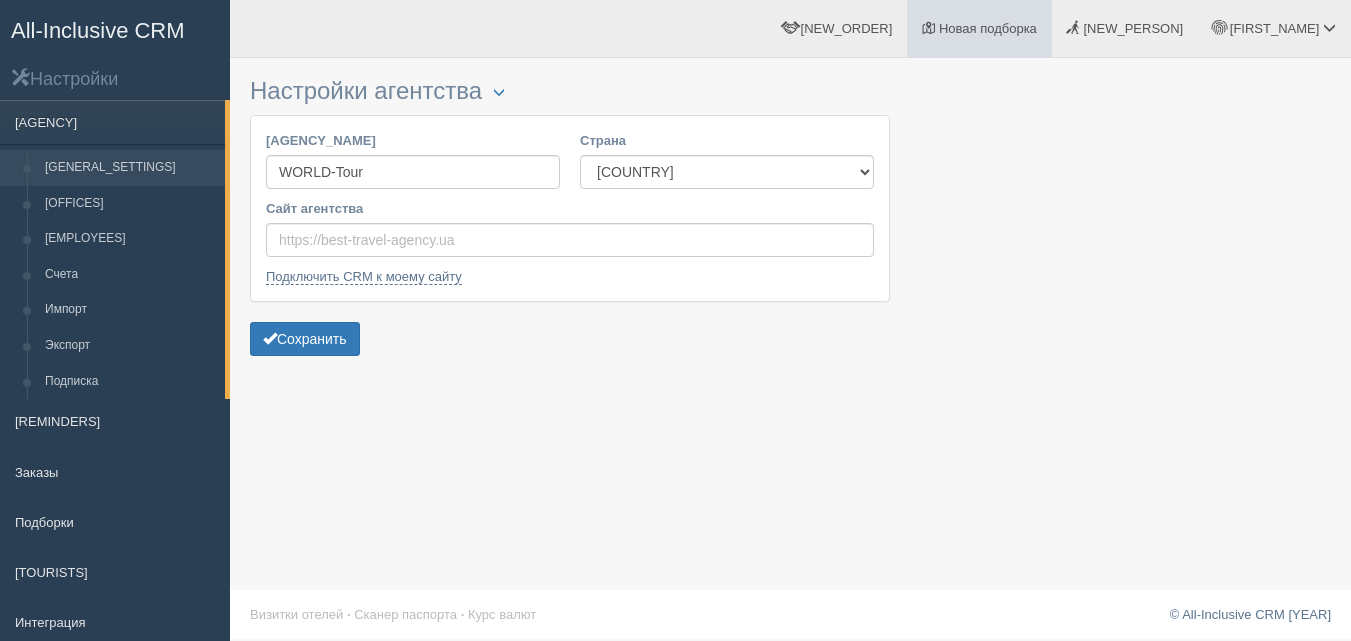 click on "Новая подборка" at bounding box center (988, 28) 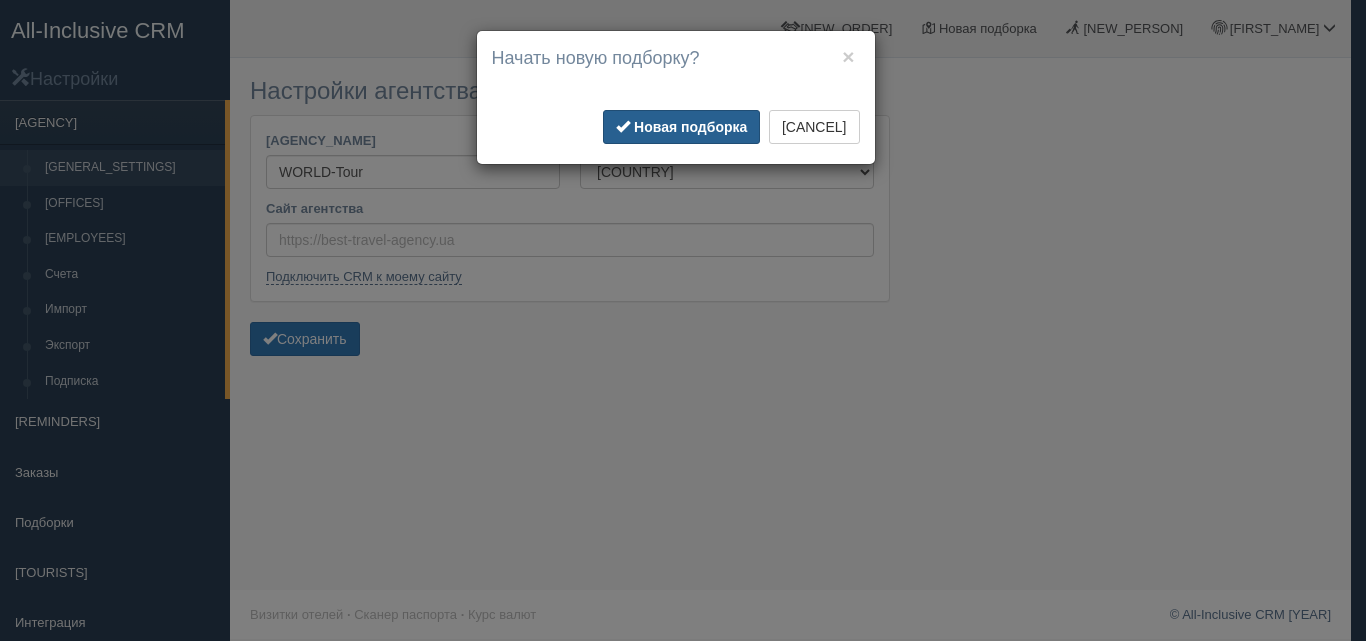 click on "Новая подборка" at bounding box center (690, 127) 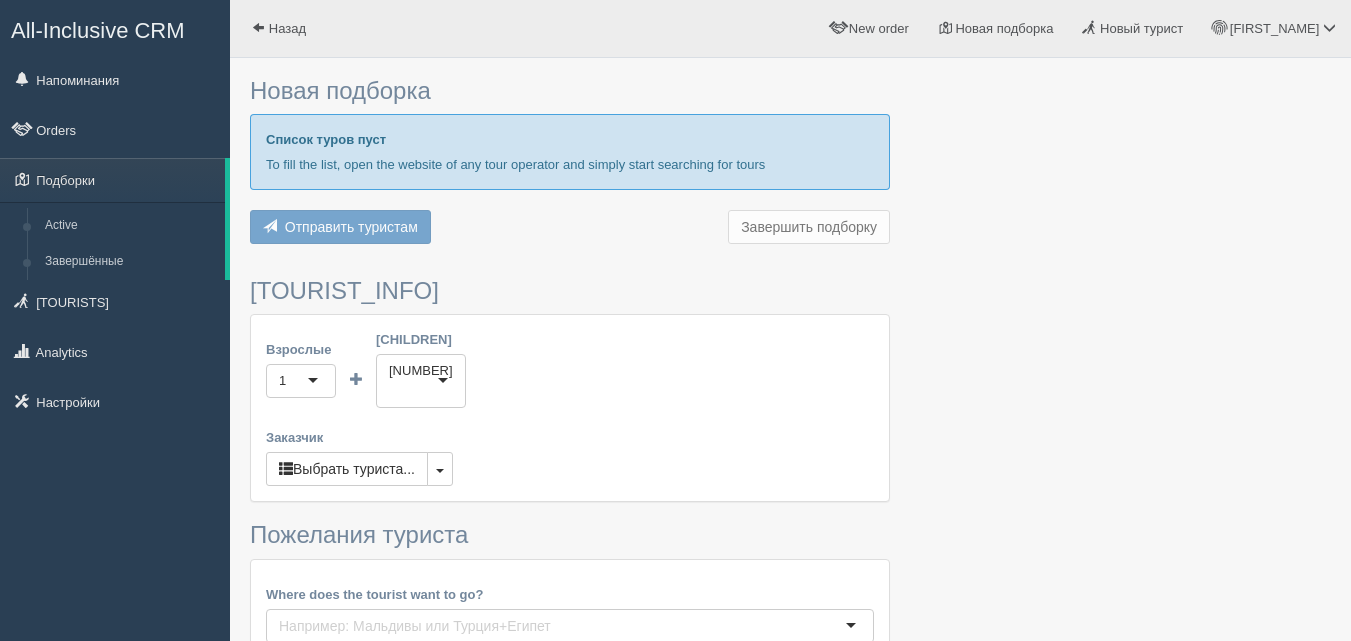 scroll, scrollTop: 0, scrollLeft: 0, axis: both 